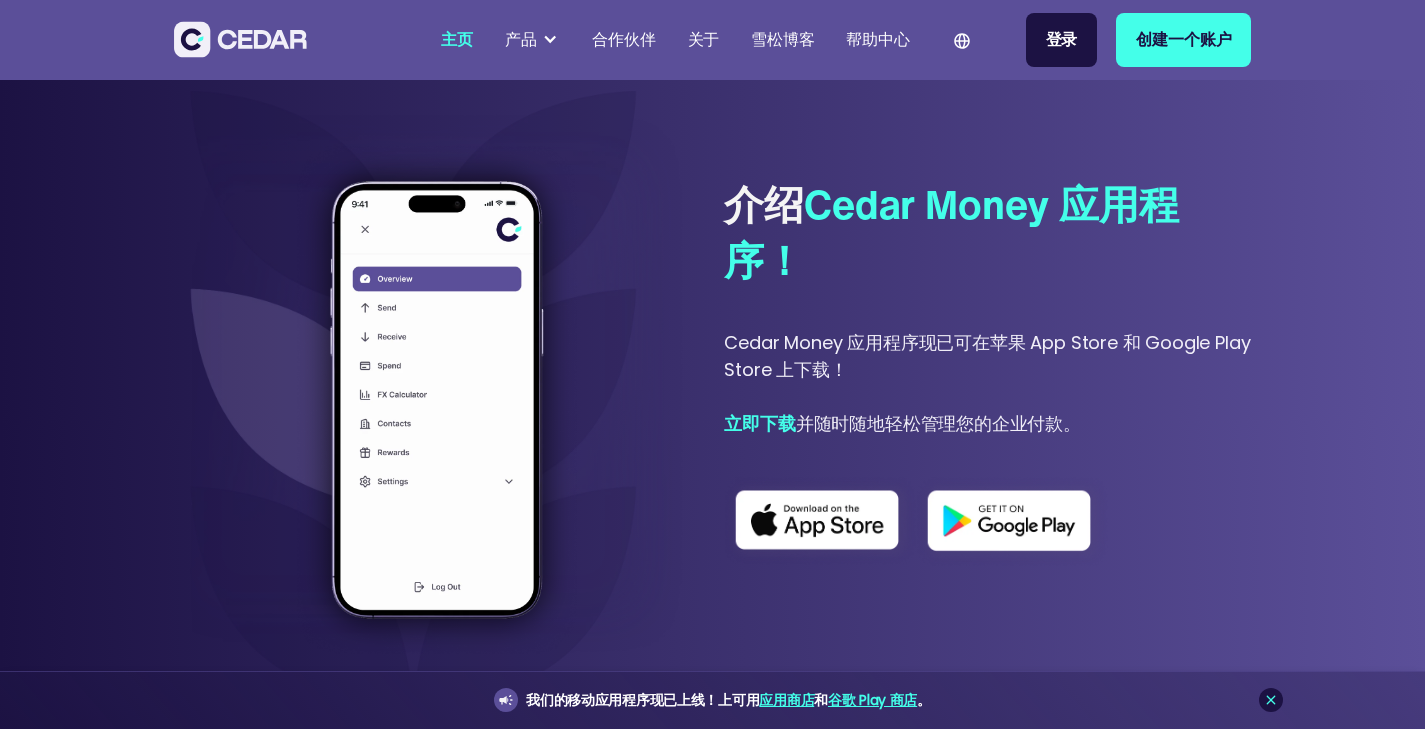 scroll, scrollTop: 1036, scrollLeft: 0, axis: vertical 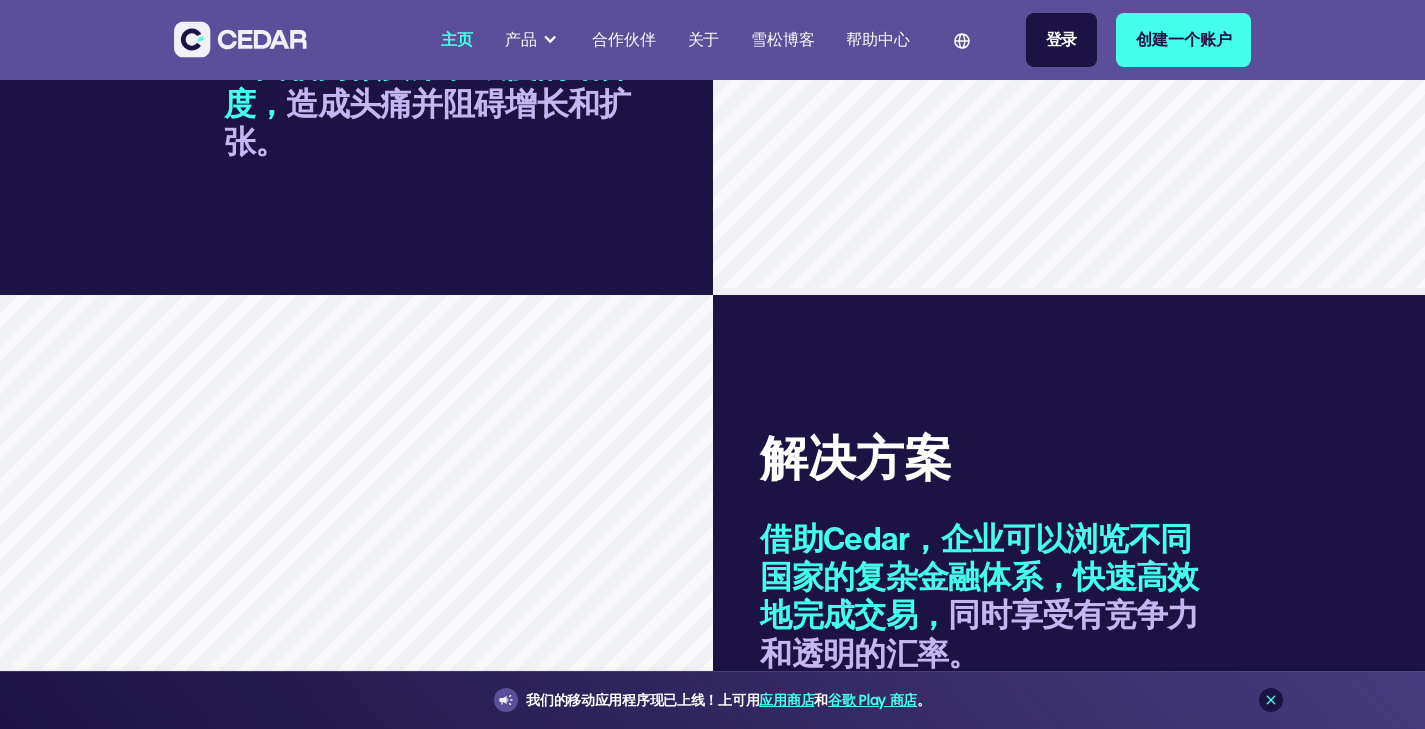click at bounding box center (550, 40) 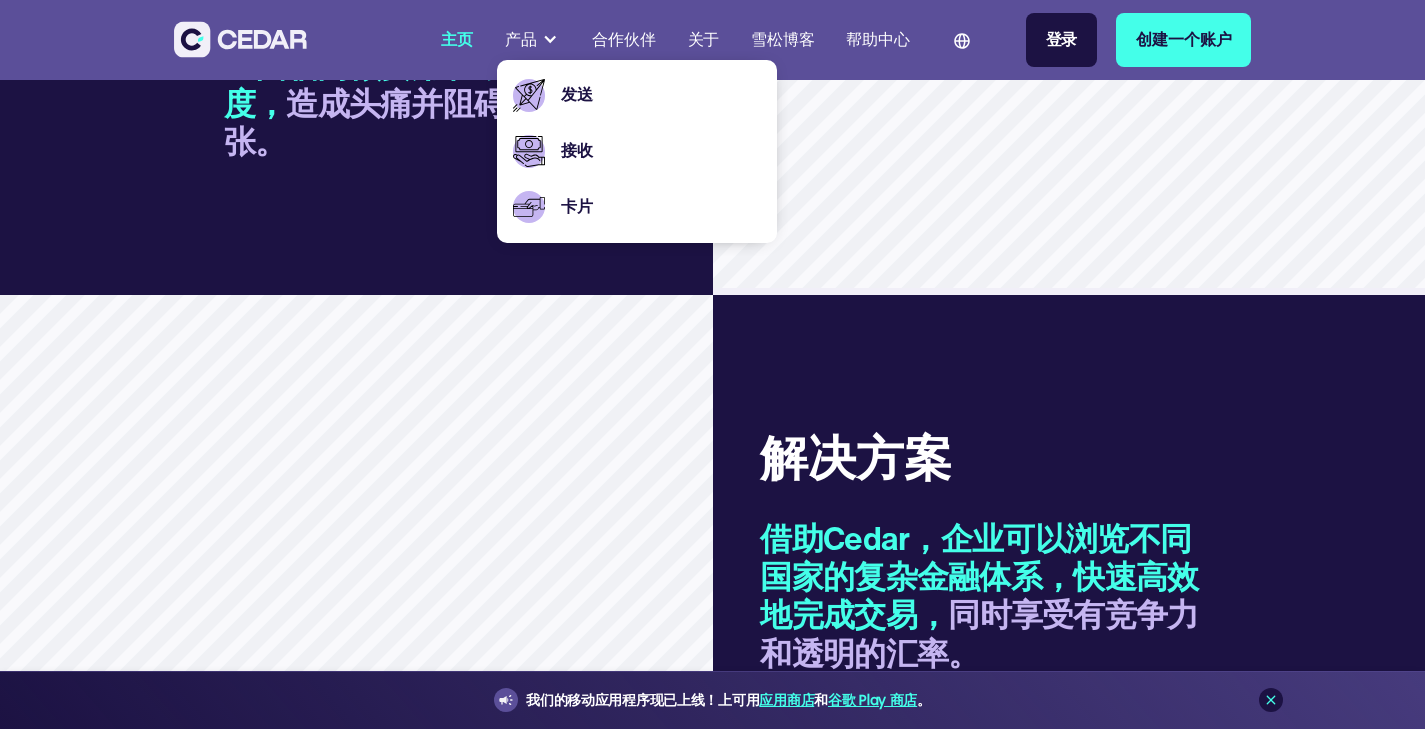 click at bounding box center (962, 41) 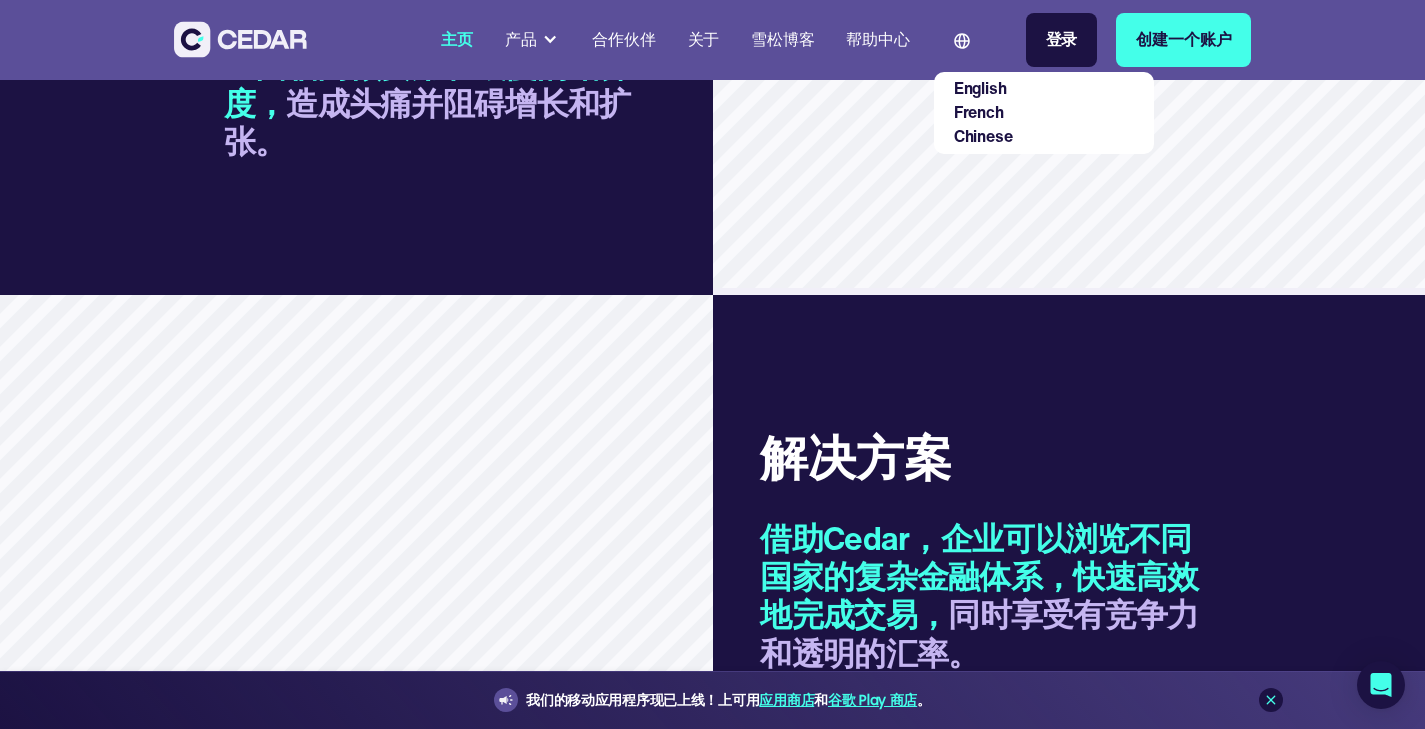 click on "English" at bounding box center [980, 88] 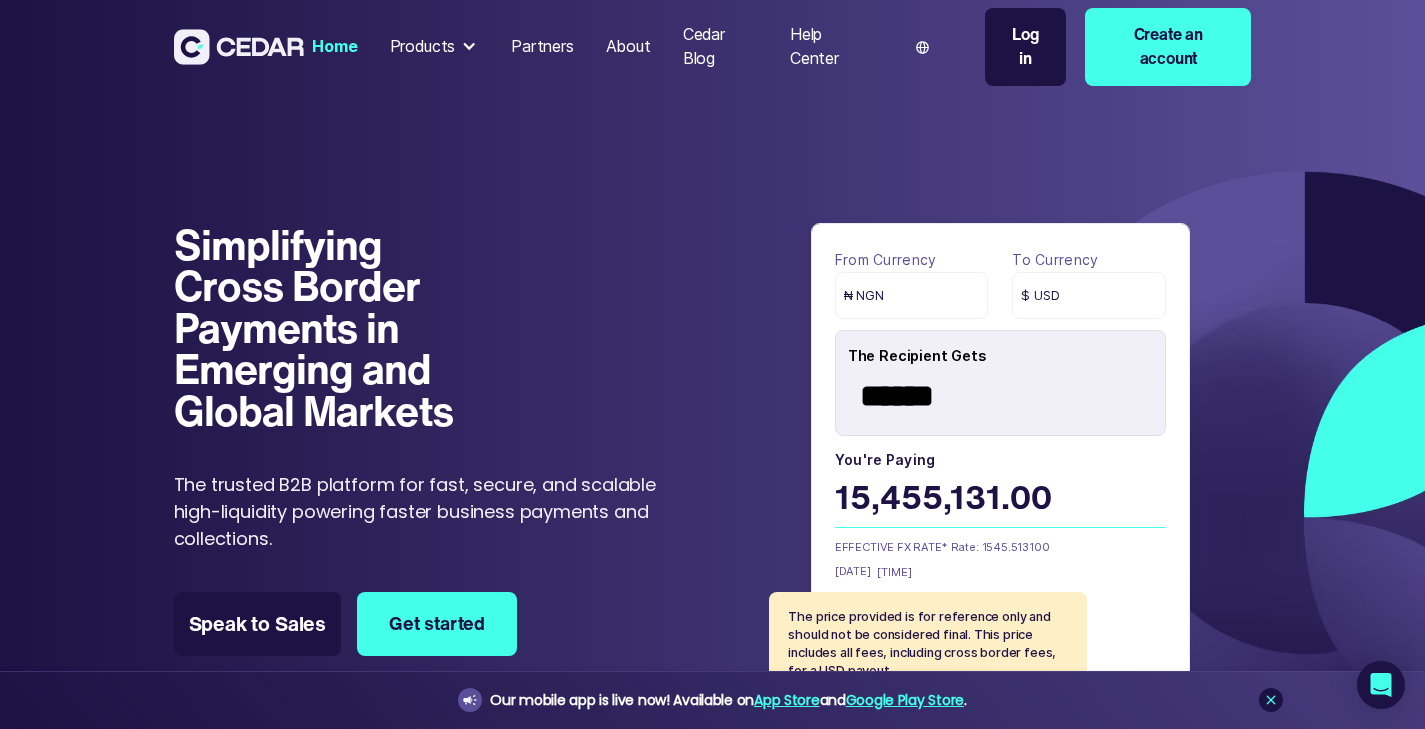 scroll, scrollTop: 0, scrollLeft: 0, axis: both 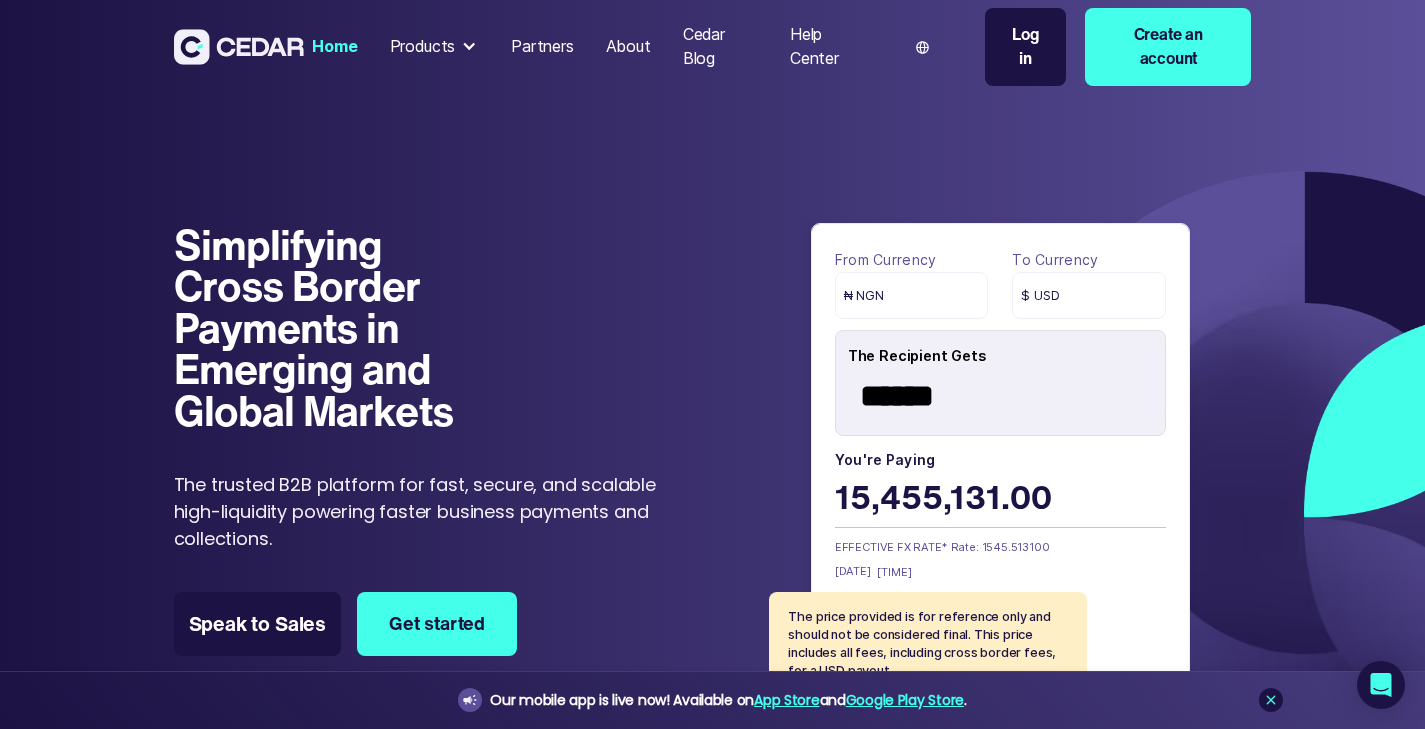 click at bounding box center (469, 47) 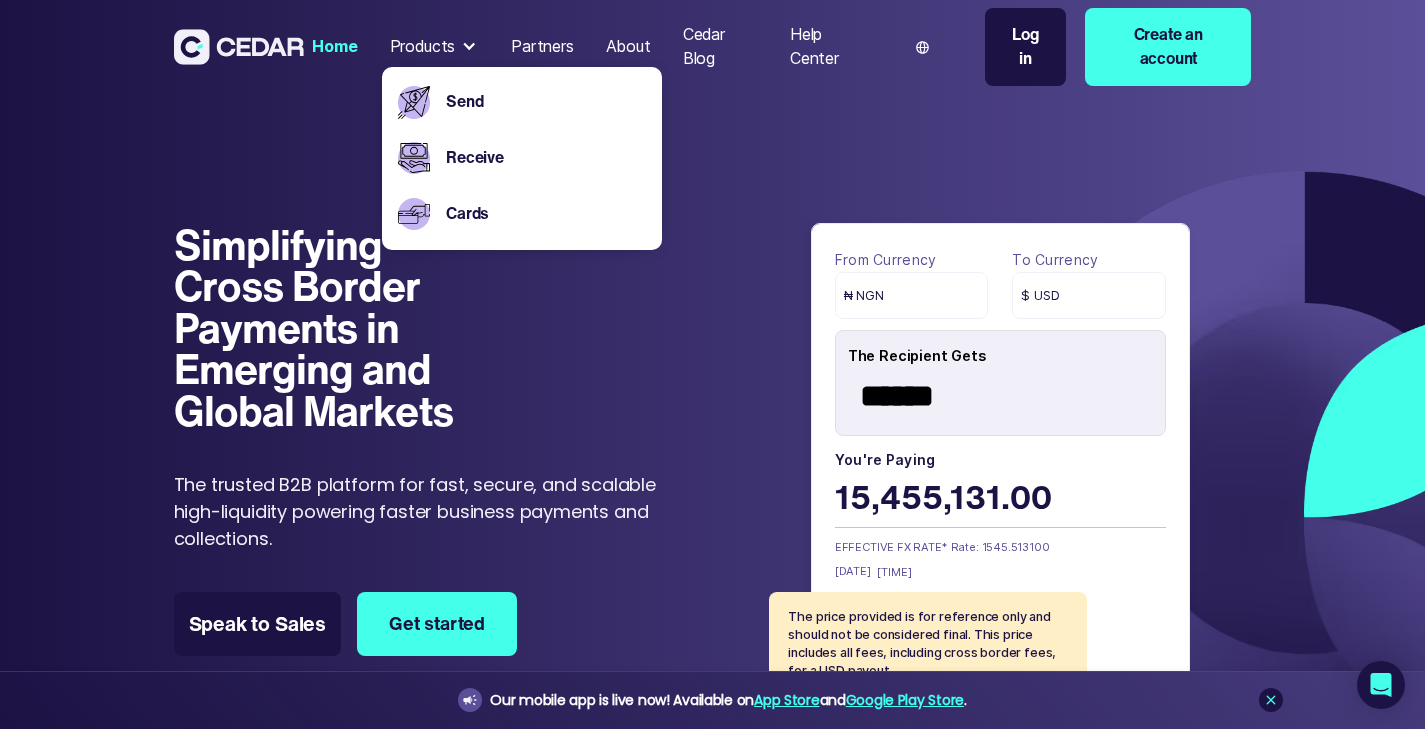 click on "Receive" at bounding box center (542, 158) 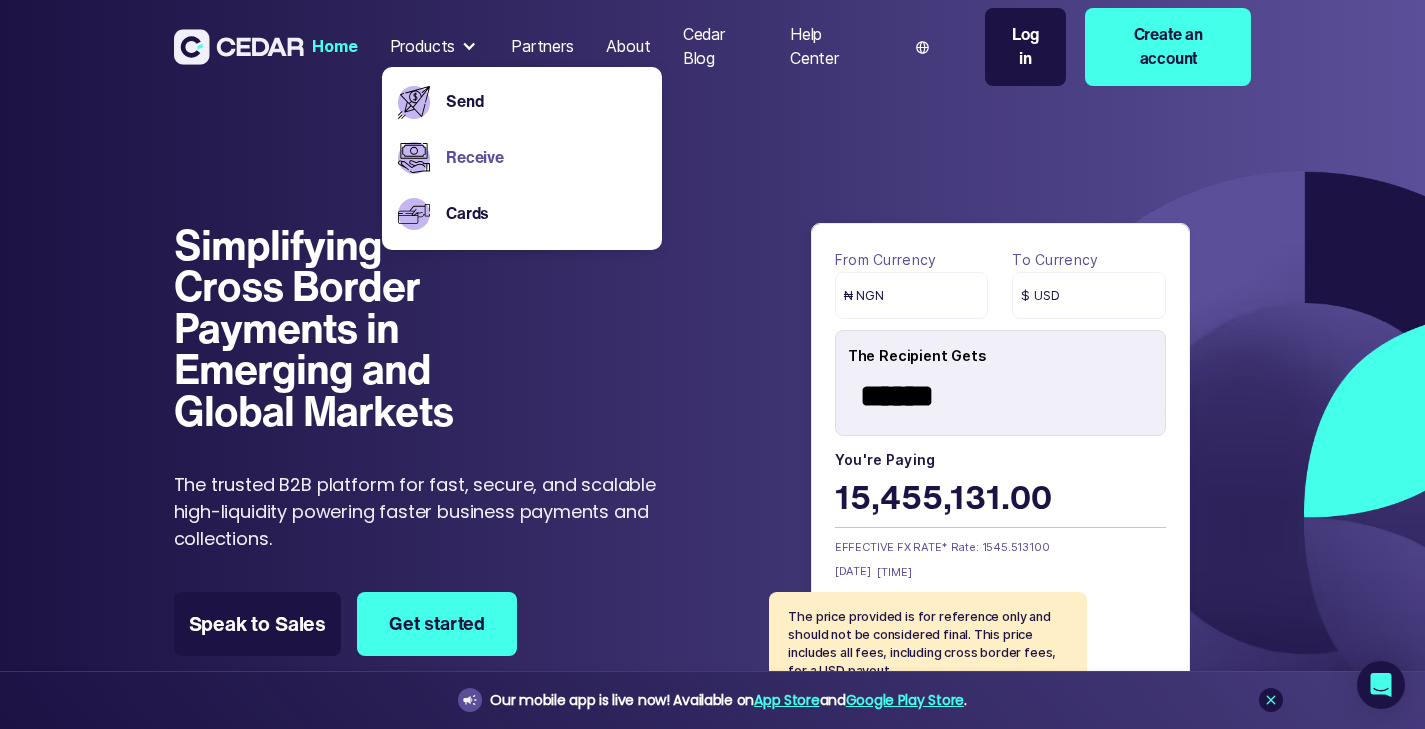 click on "Receive" at bounding box center (546, 158) 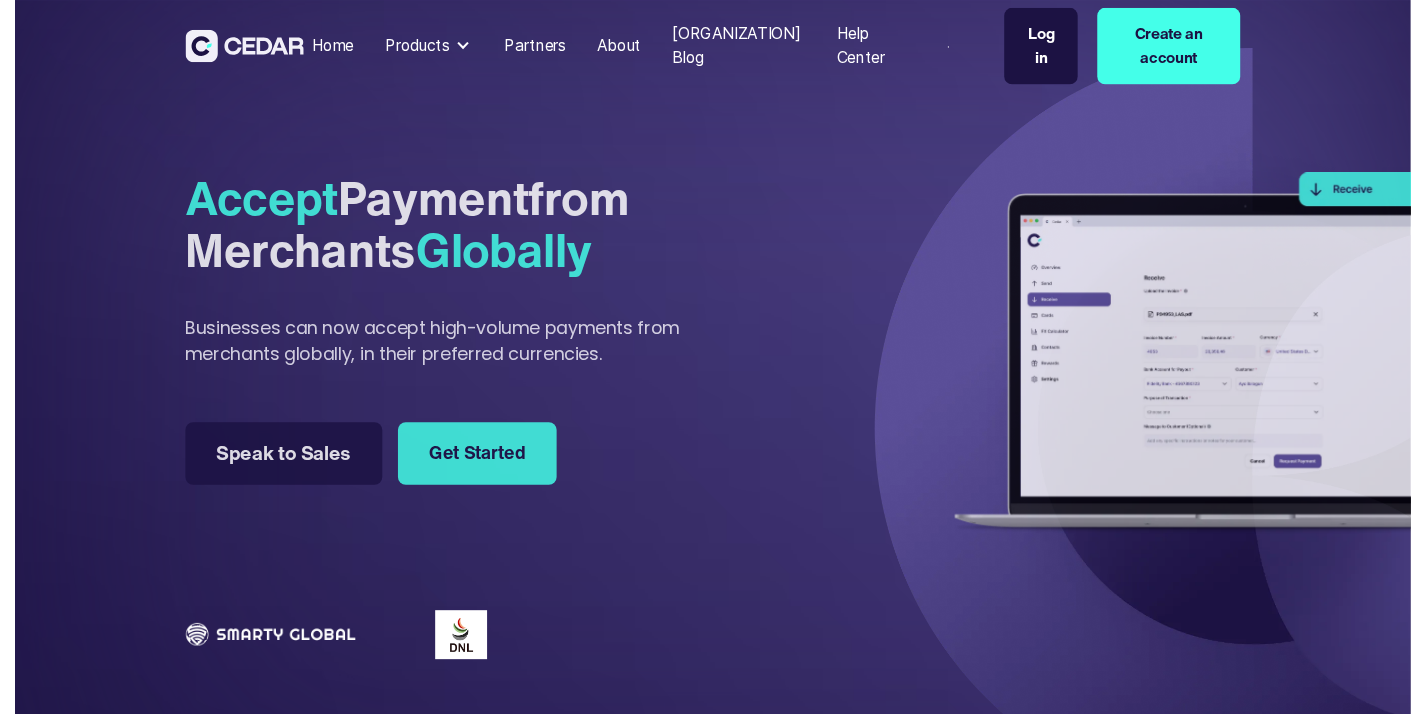 scroll, scrollTop: 0, scrollLeft: 0, axis: both 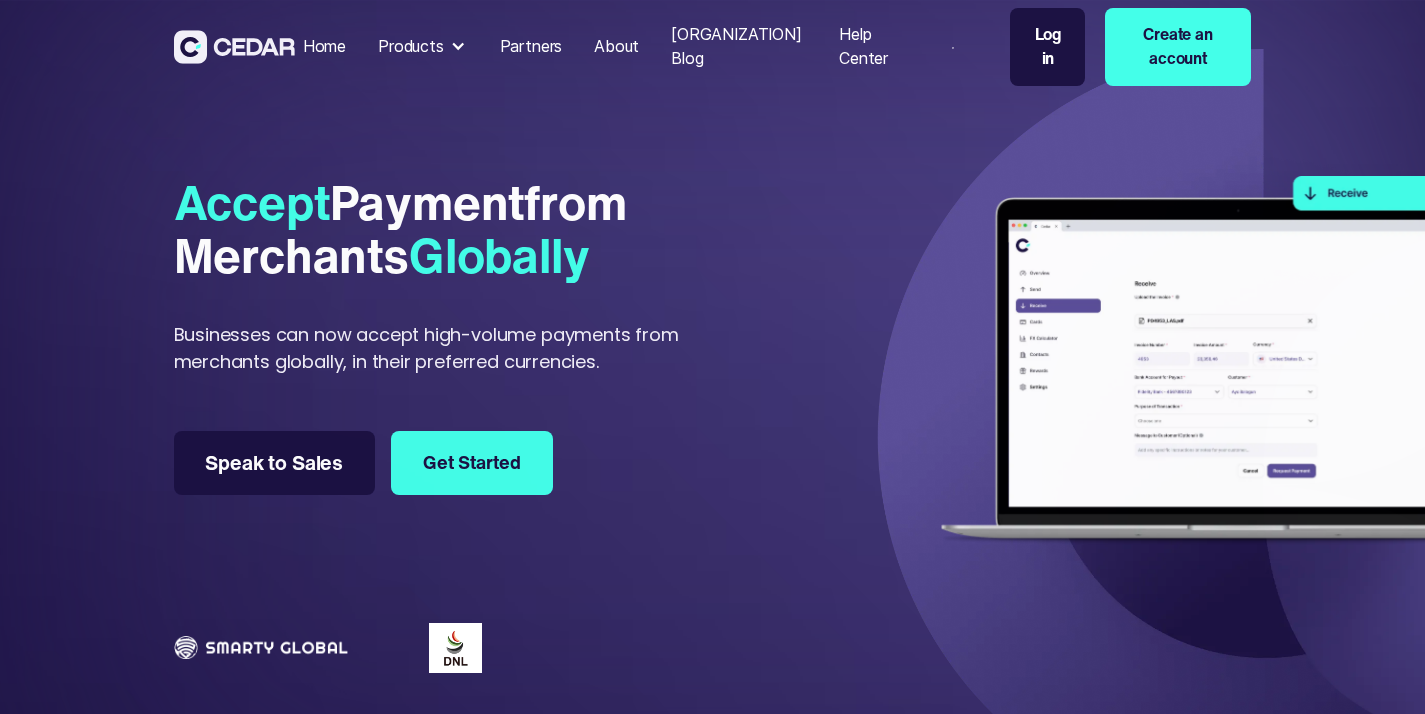 type on "******" 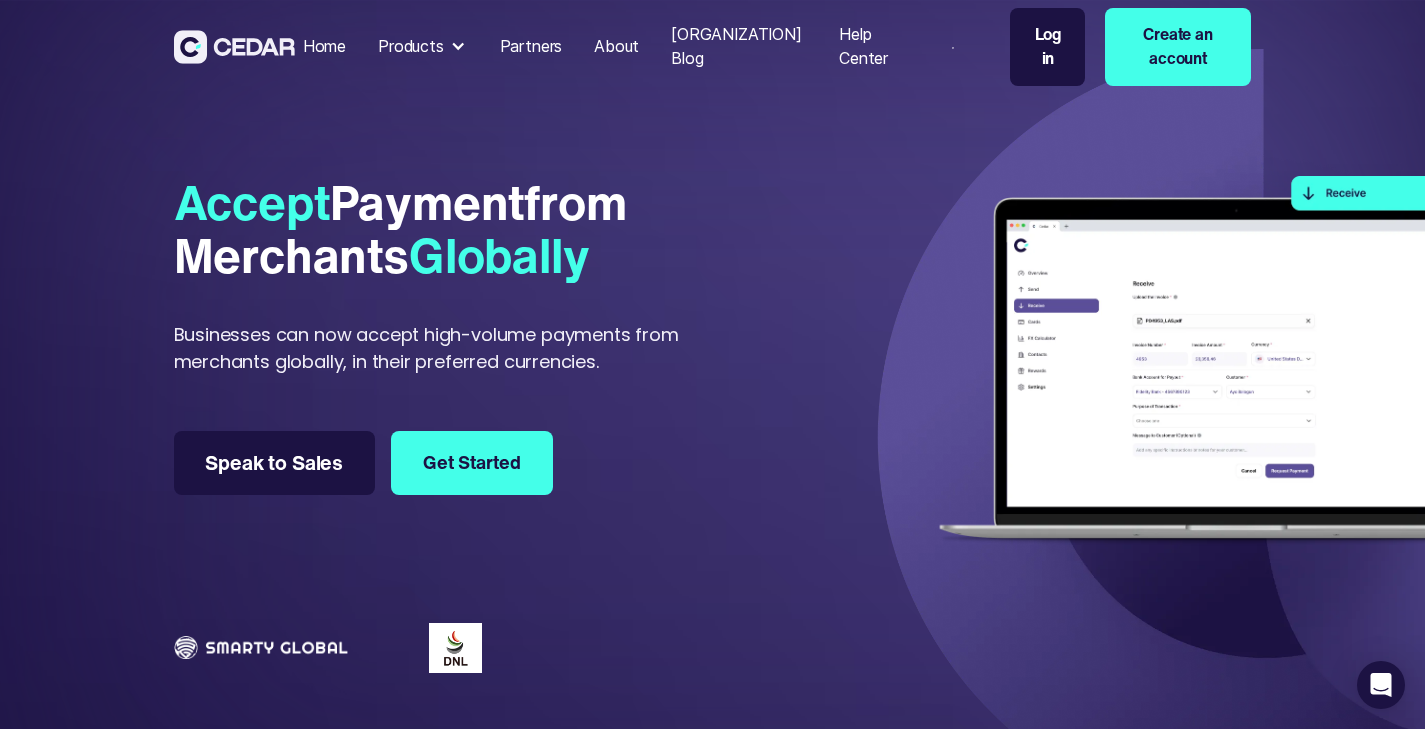 click on "About" at bounding box center [616, 47] 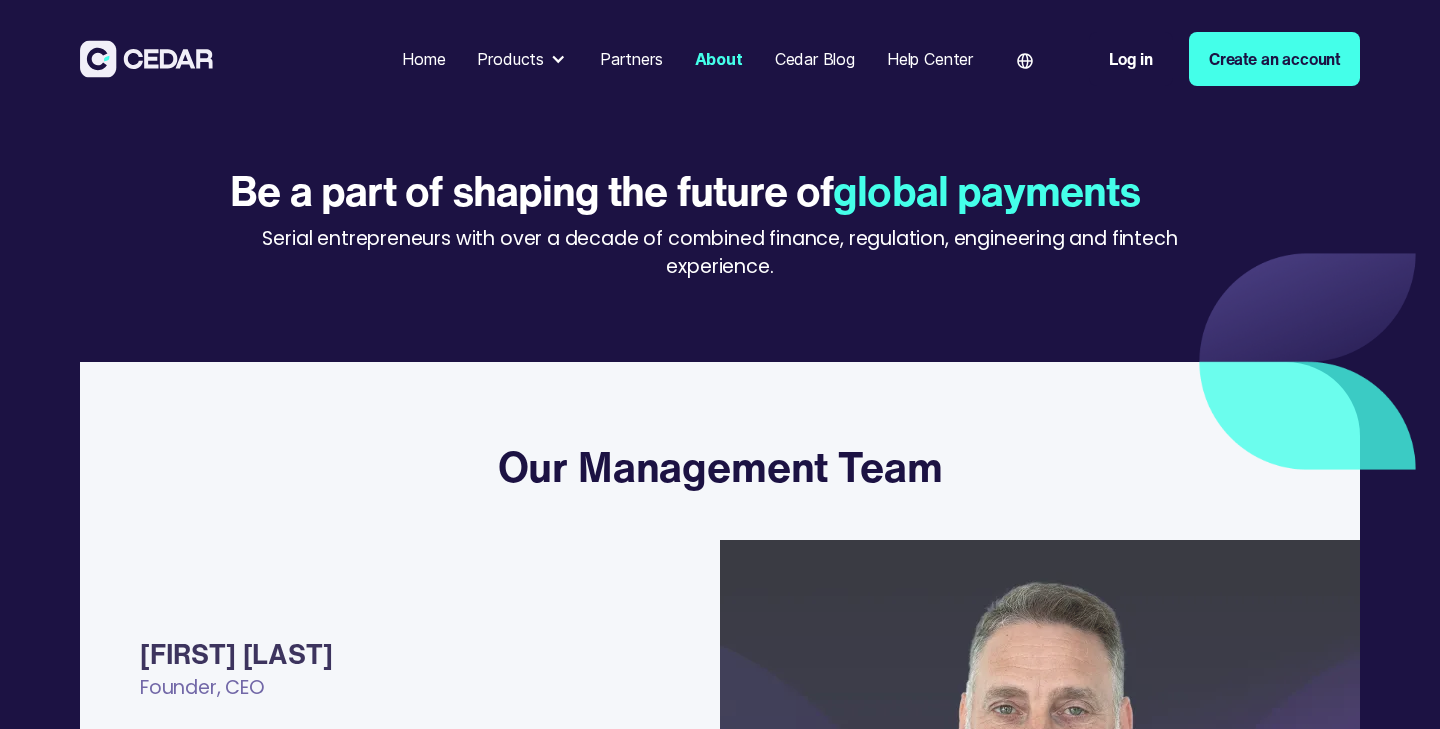 scroll, scrollTop: 0, scrollLeft: 0, axis: both 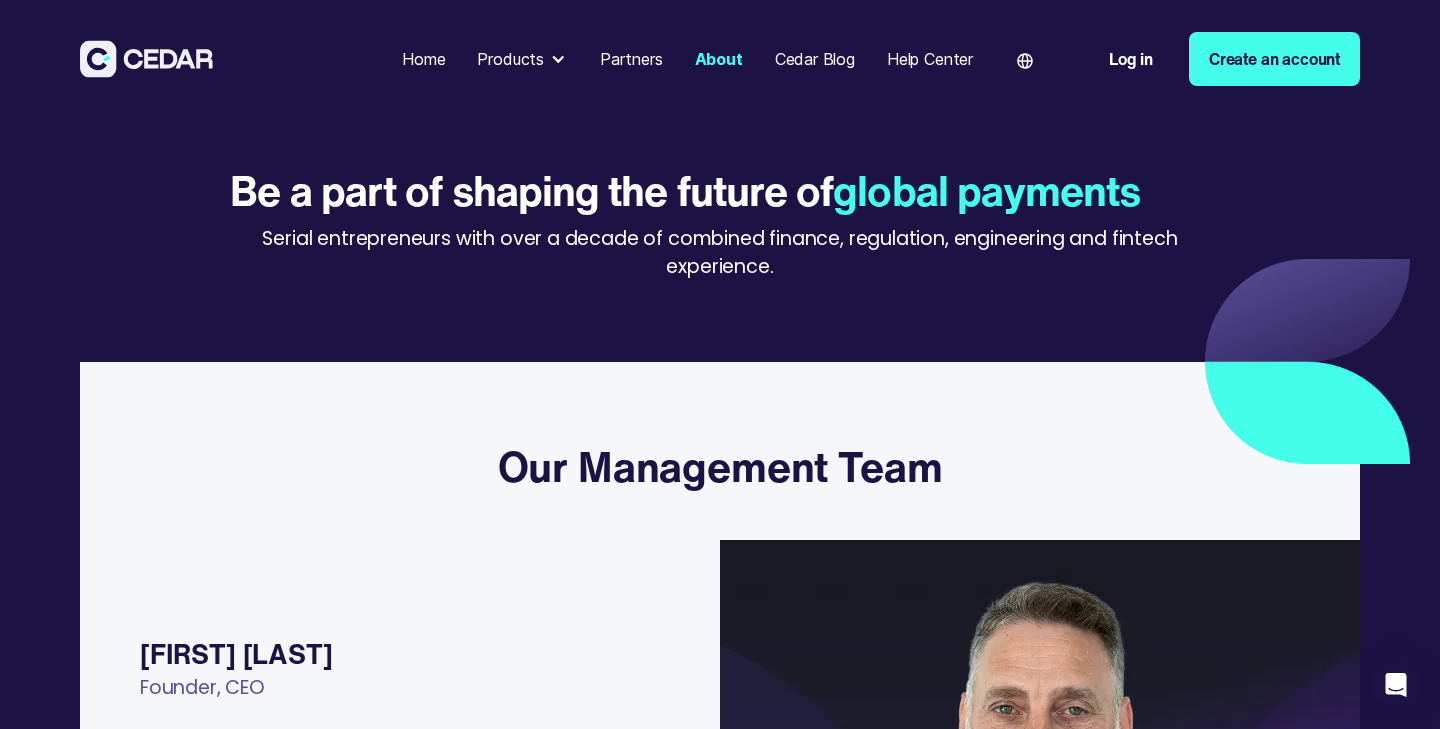 click on "Products" at bounding box center (522, 59) 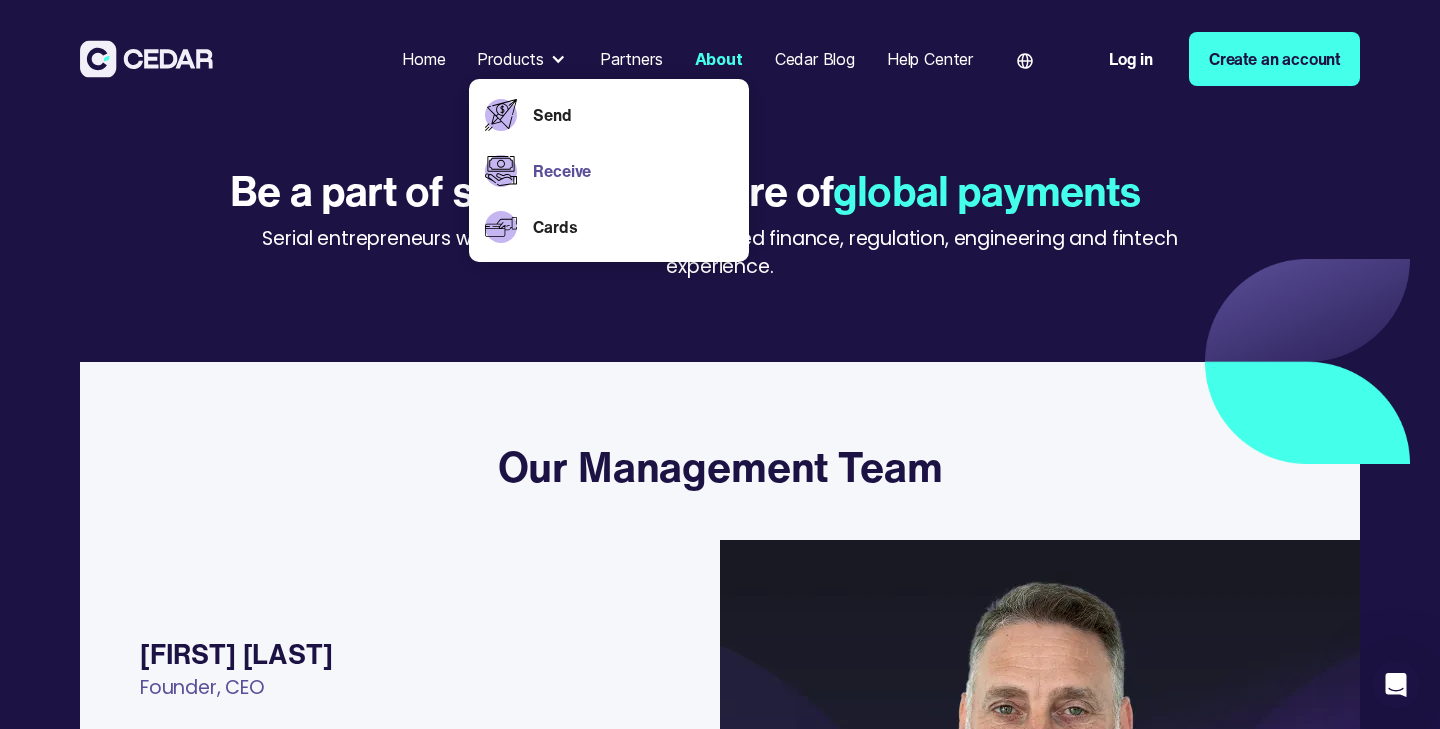 click on "Receive" at bounding box center [633, 171] 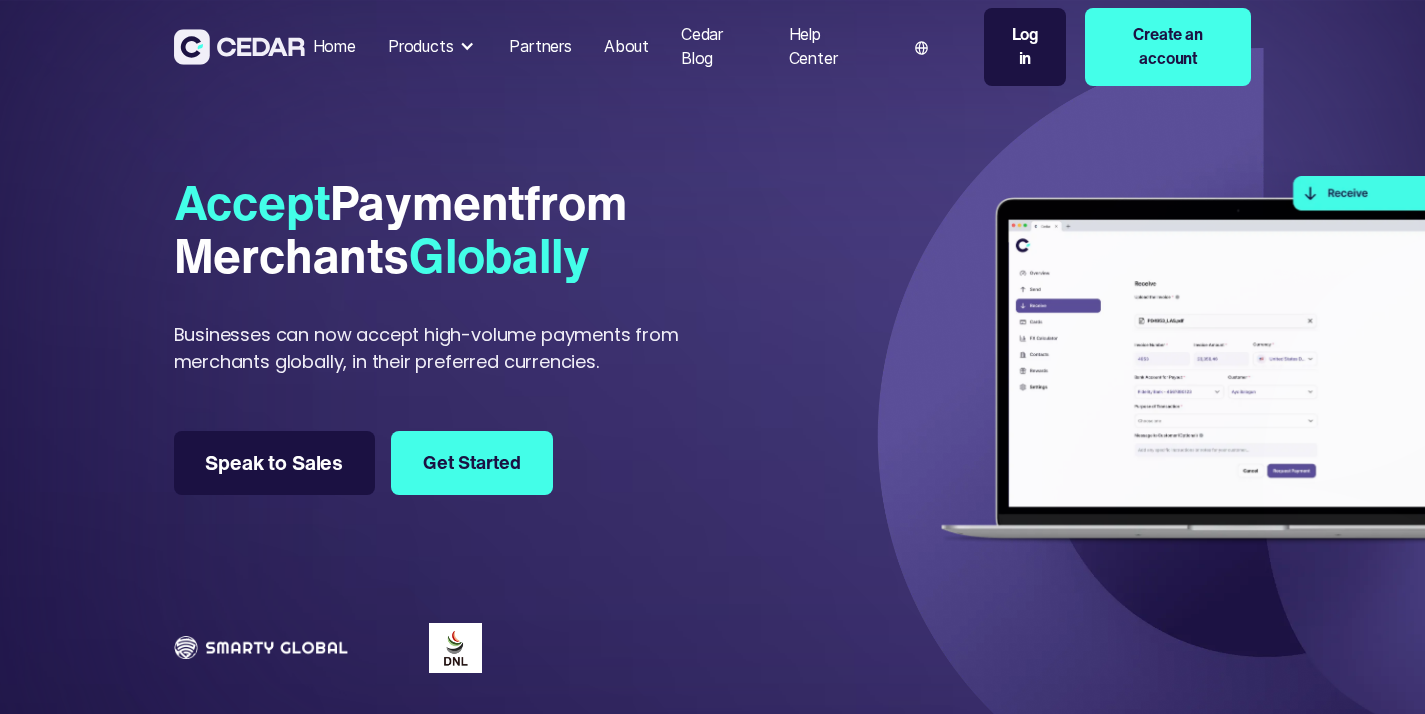 scroll, scrollTop: 0, scrollLeft: 0, axis: both 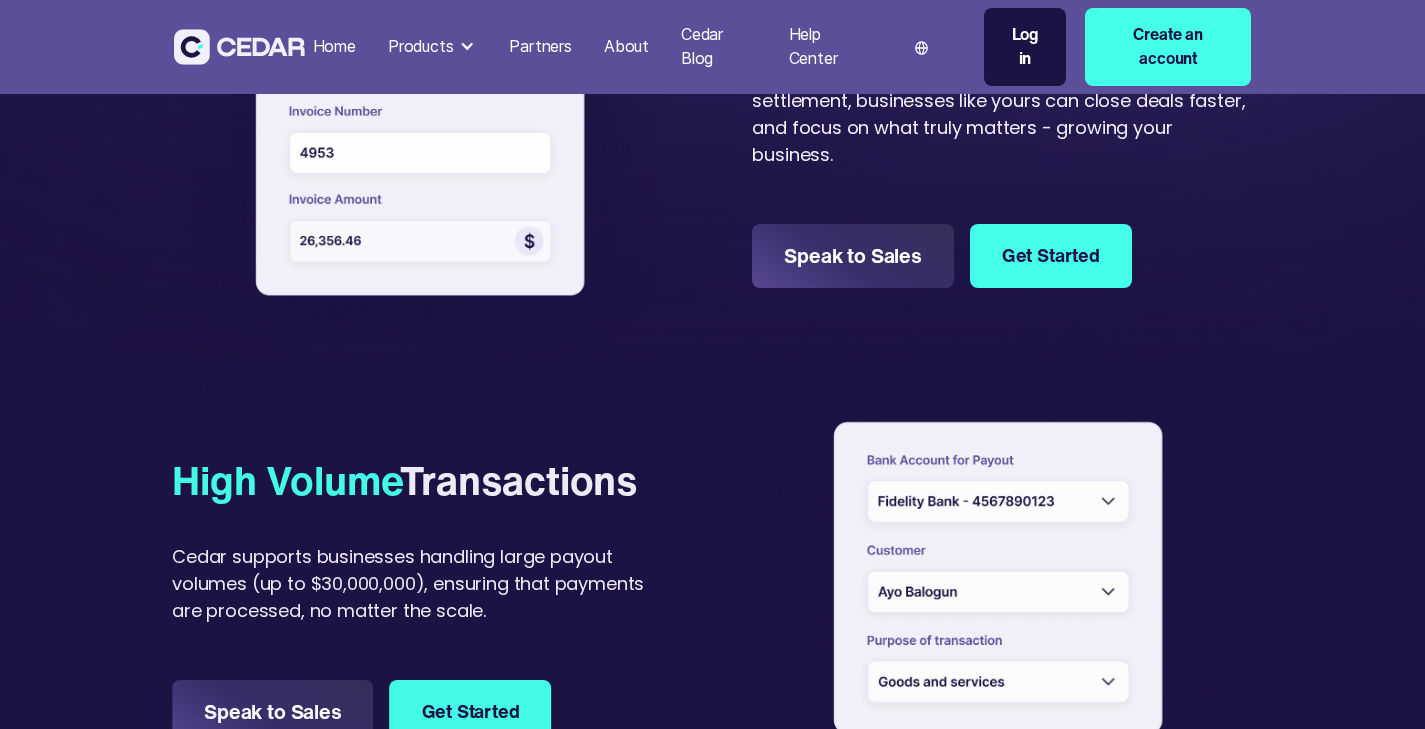 type on "******" 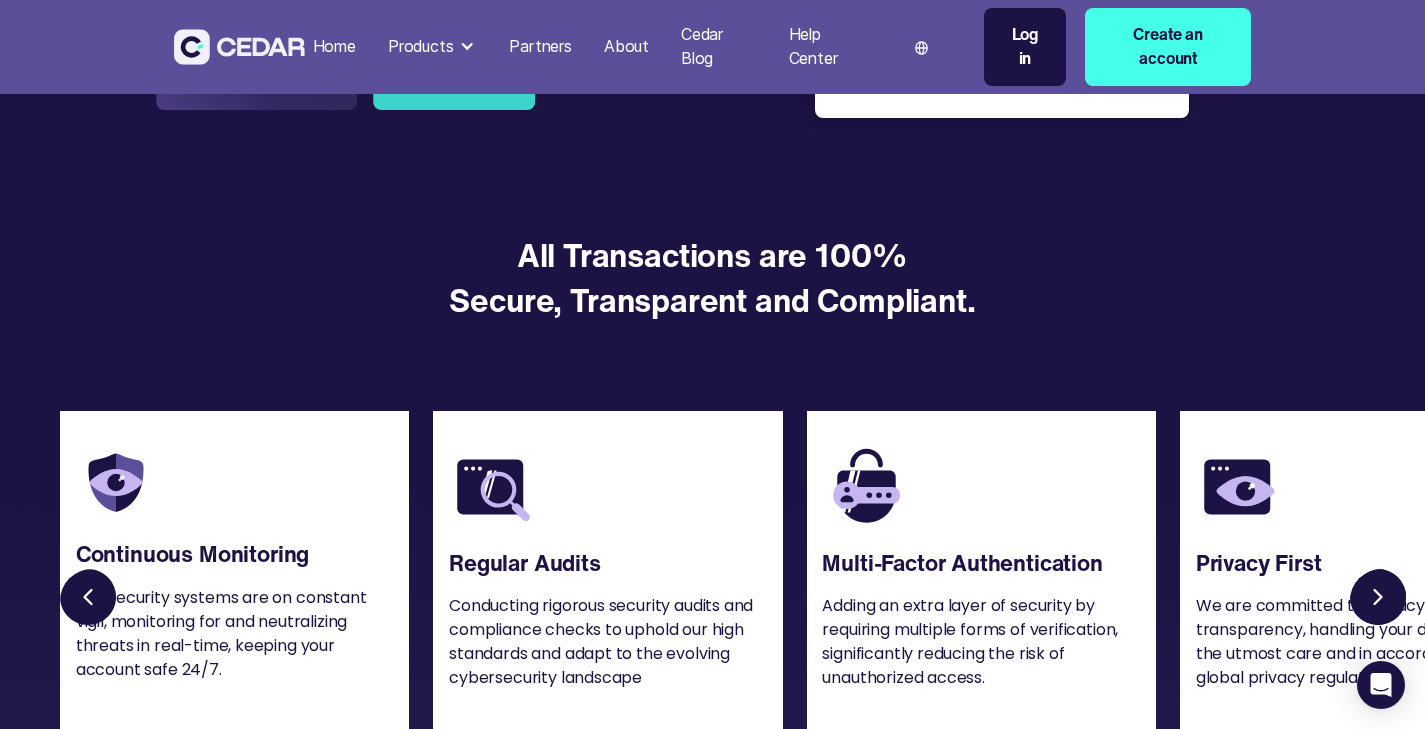 scroll, scrollTop: 2179, scrollLeft: 0, axis: vertical 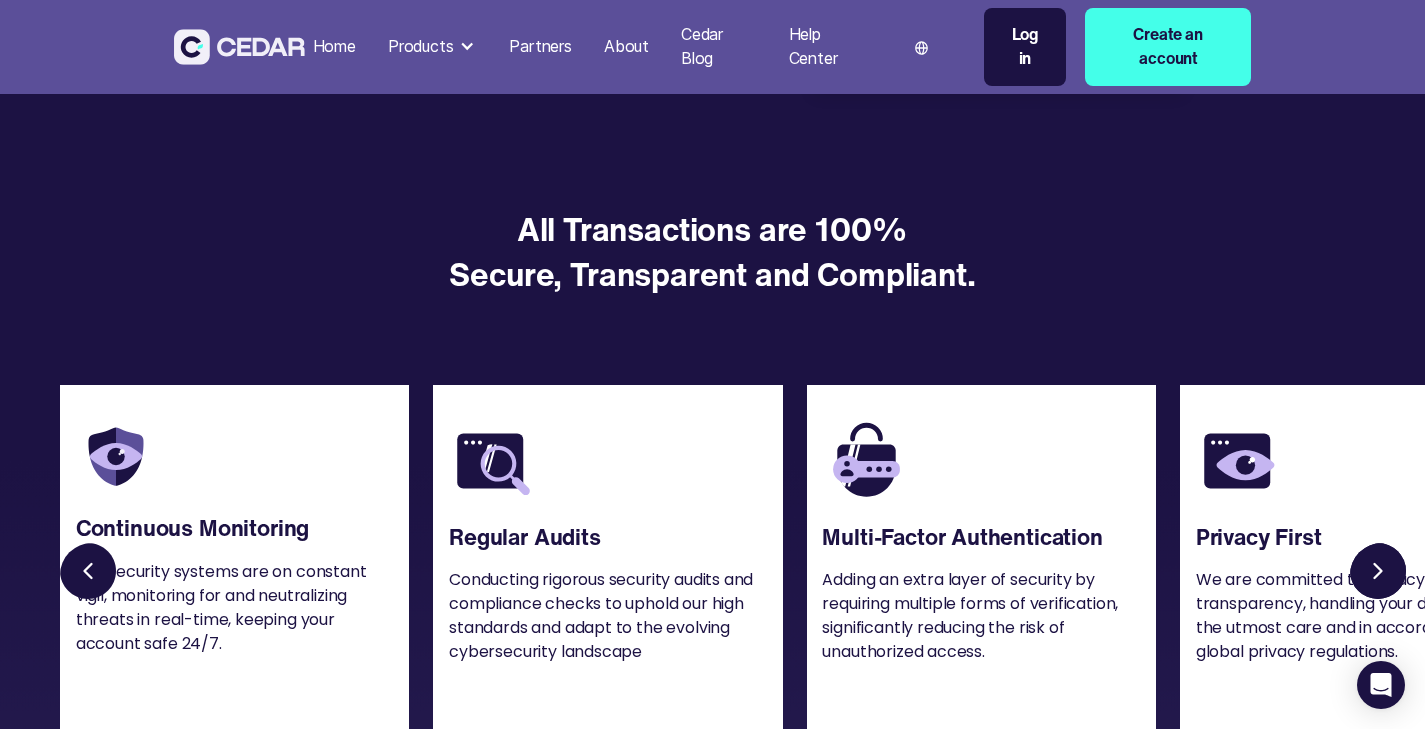 click on "preferred currencies" at bounding box center [369, -212] 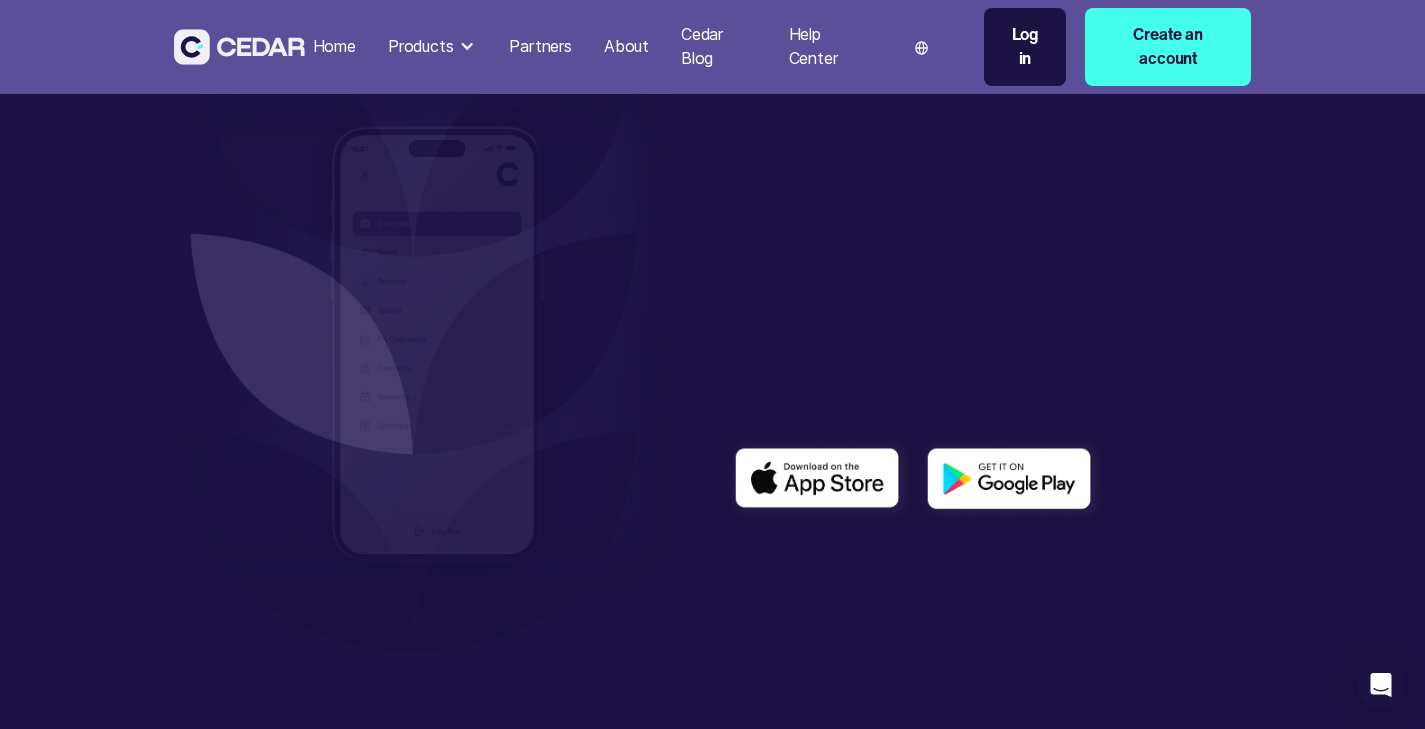 scroll, scrollTop: 4858, scrollLeft: 0, axis: vertical 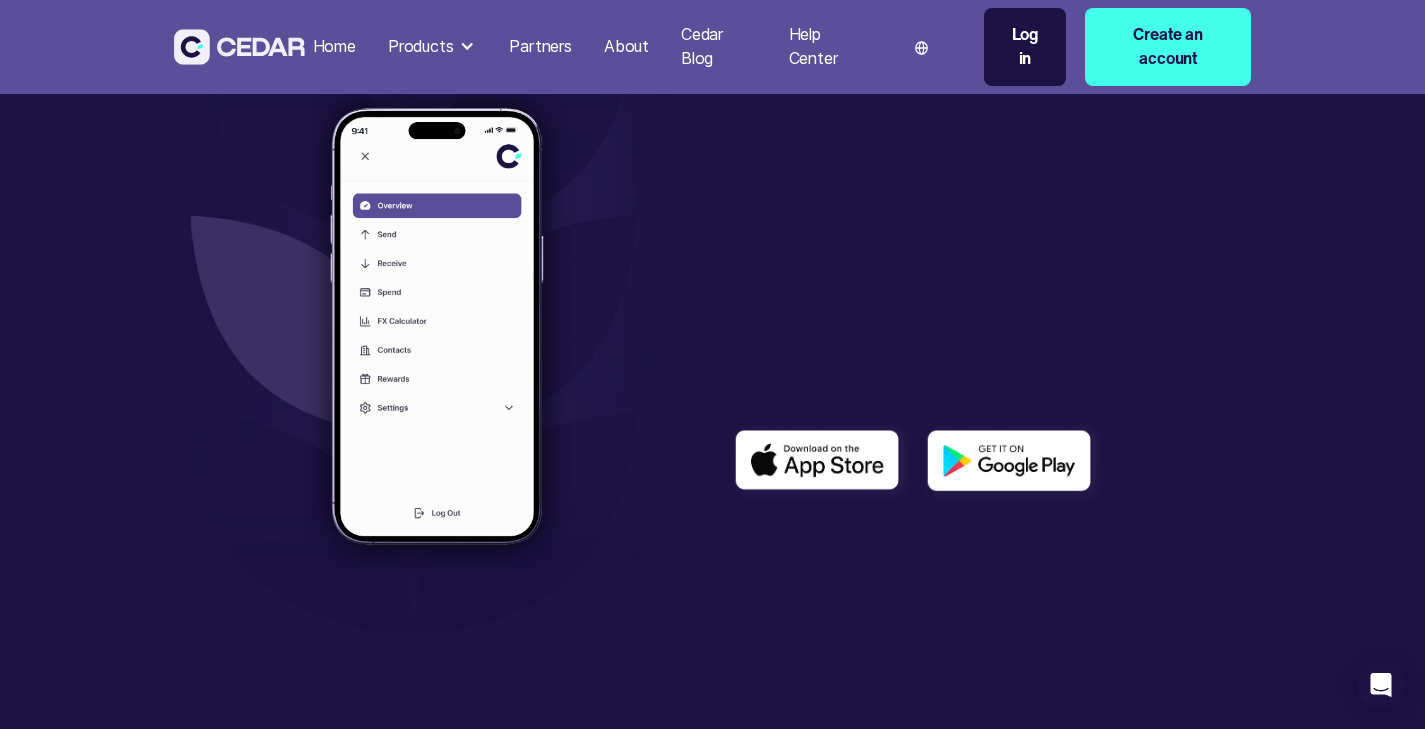 click on "Products" at bounding box center [421, 47] 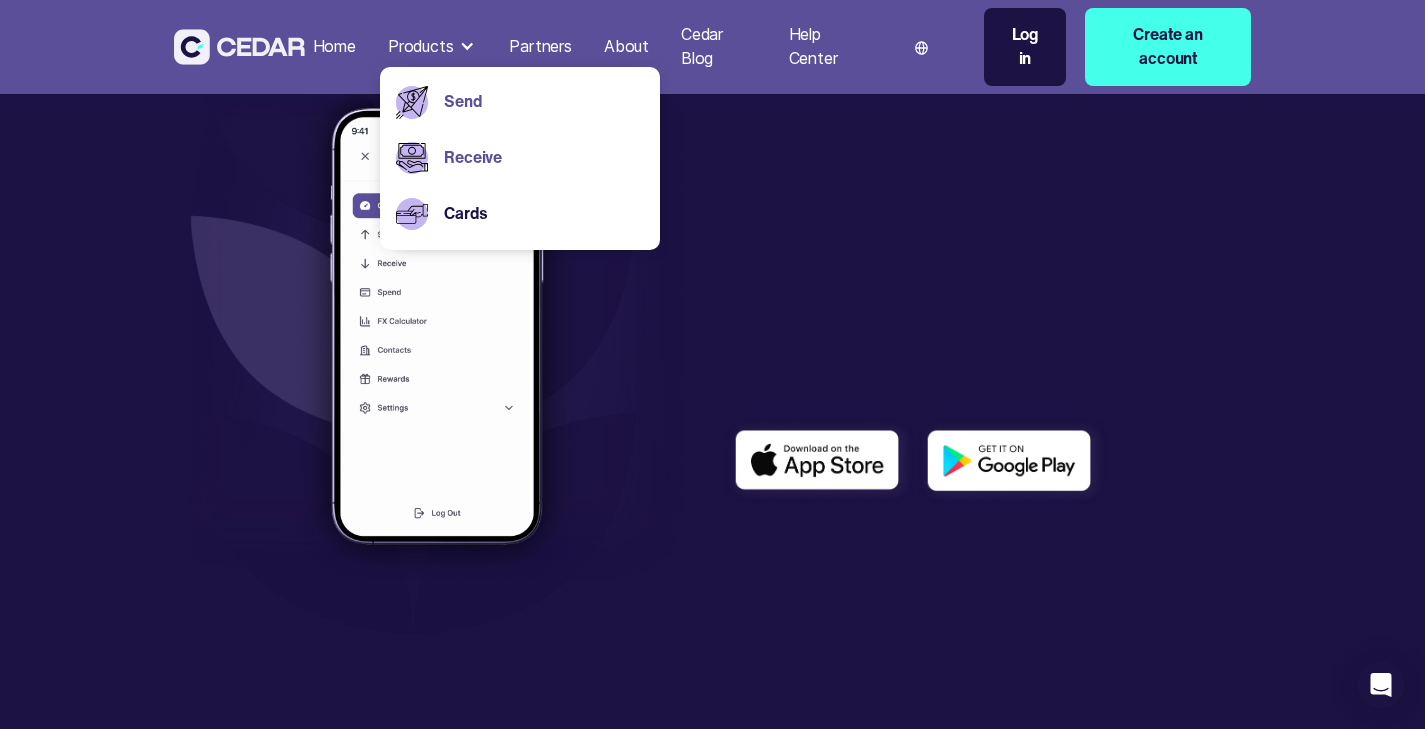 click on "Send" at bounding box center (544, 102) 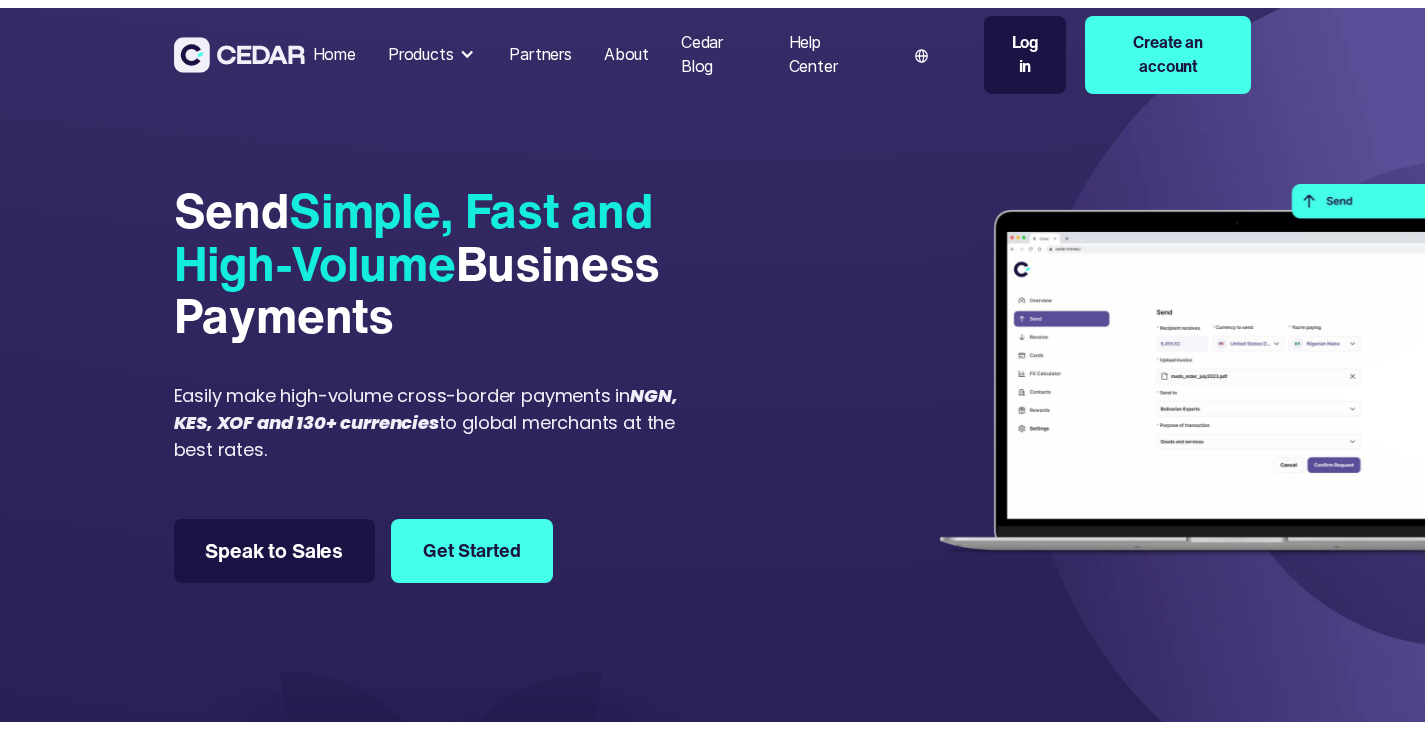 scroll, scrollTop: 0, scrollLeft: 0, axis: both 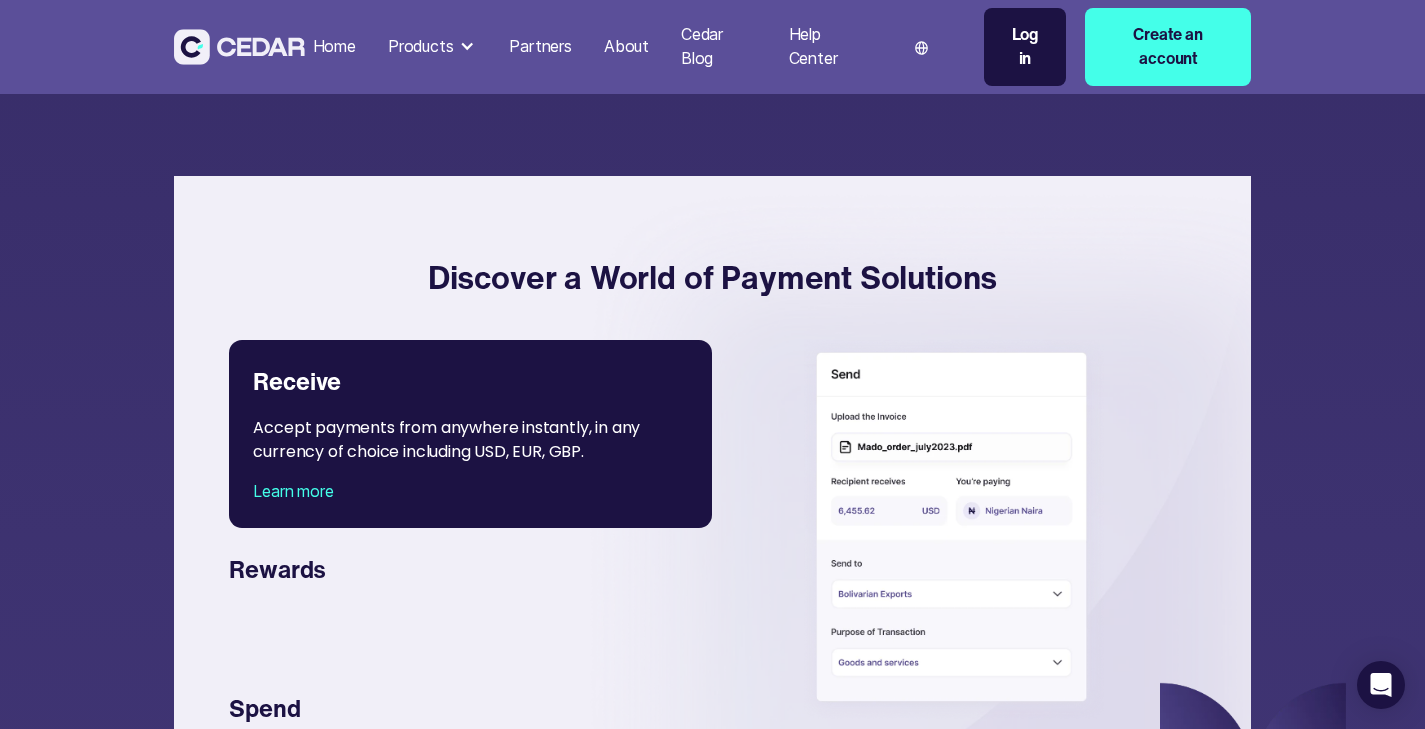 click on "Products" at bounding box center [421, 47] 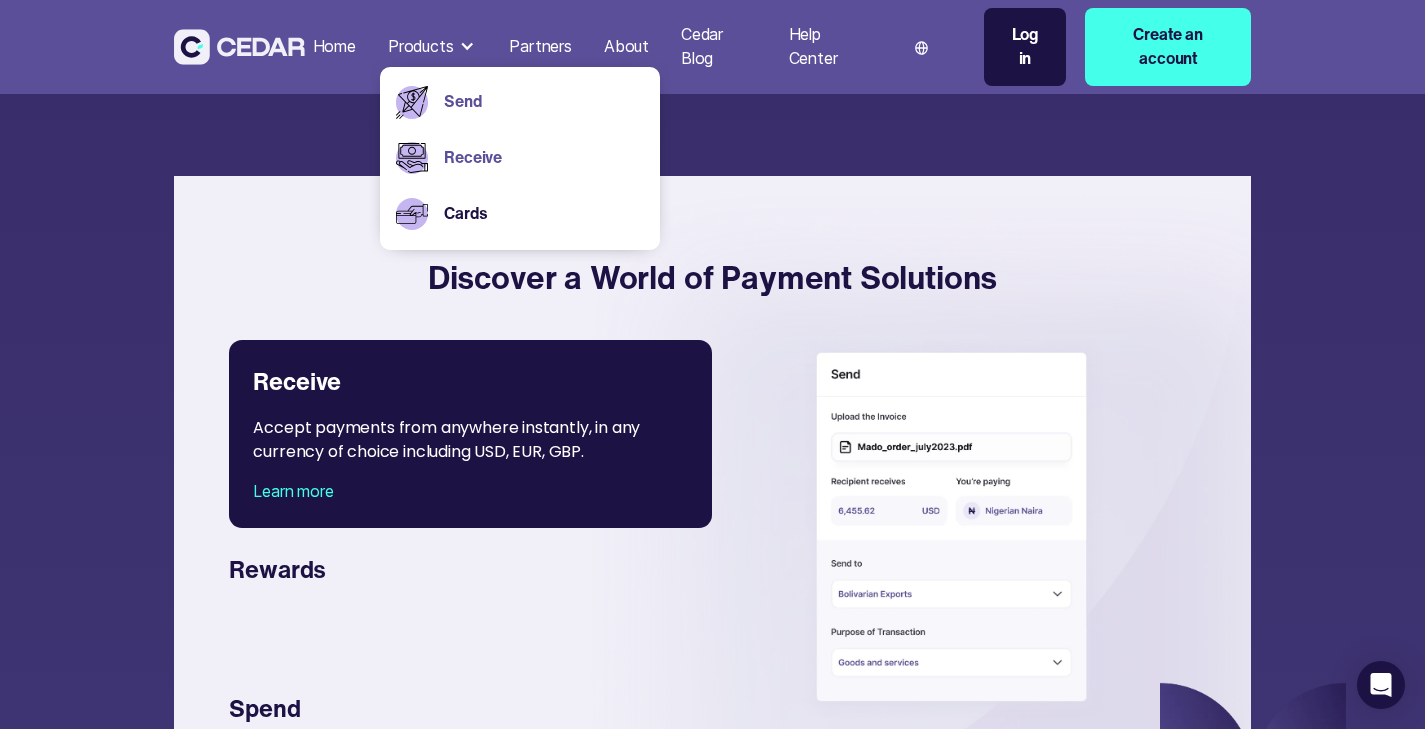 click on "Receive" at bounding box center [544, 158] 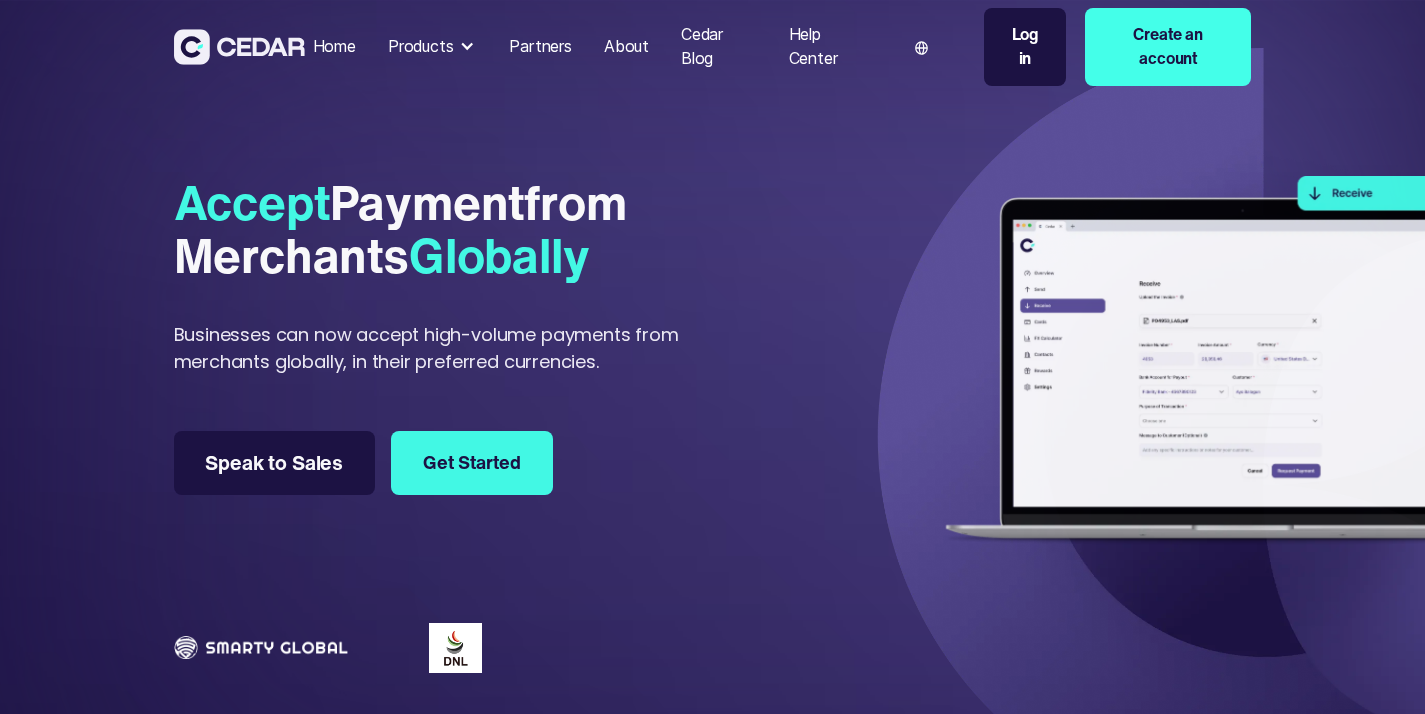 scroll, scrollTop: 0, scrollLeft: 0, axis: both 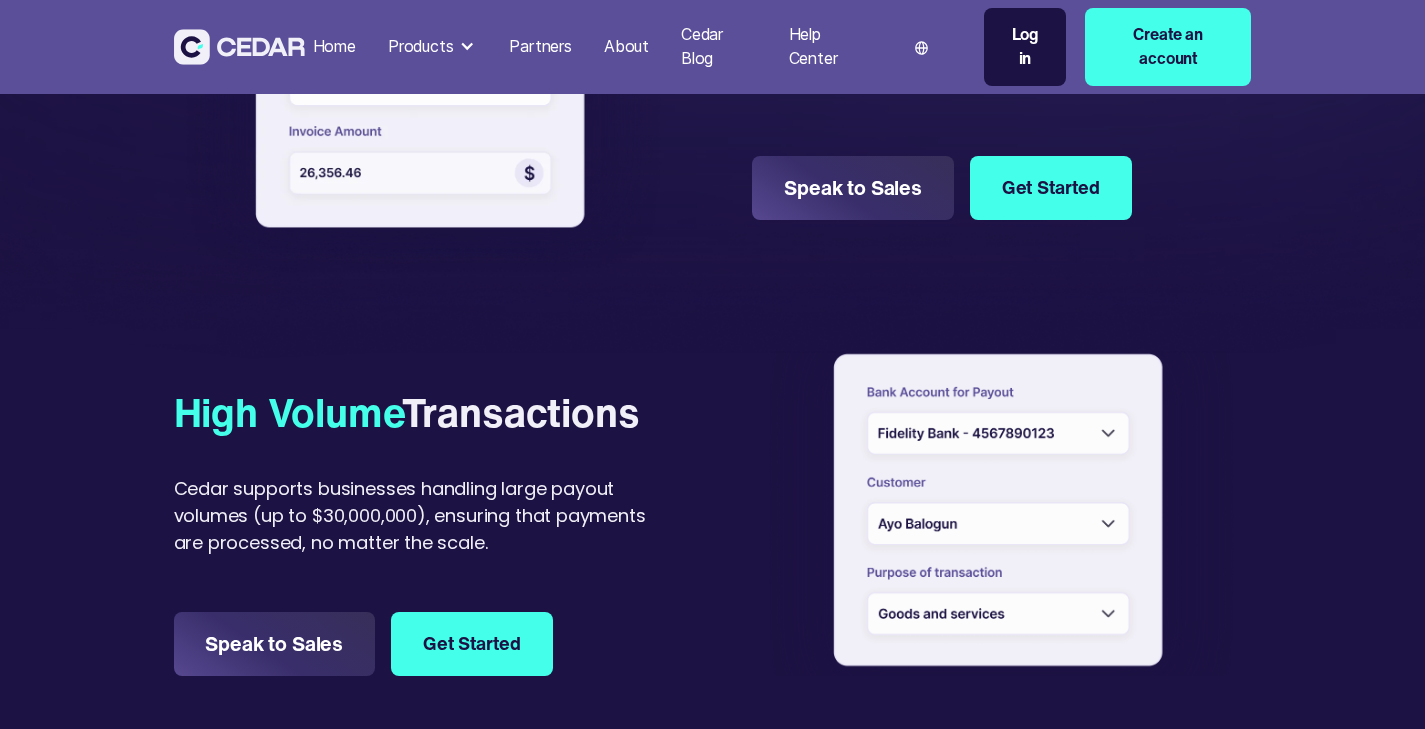 type on "******" 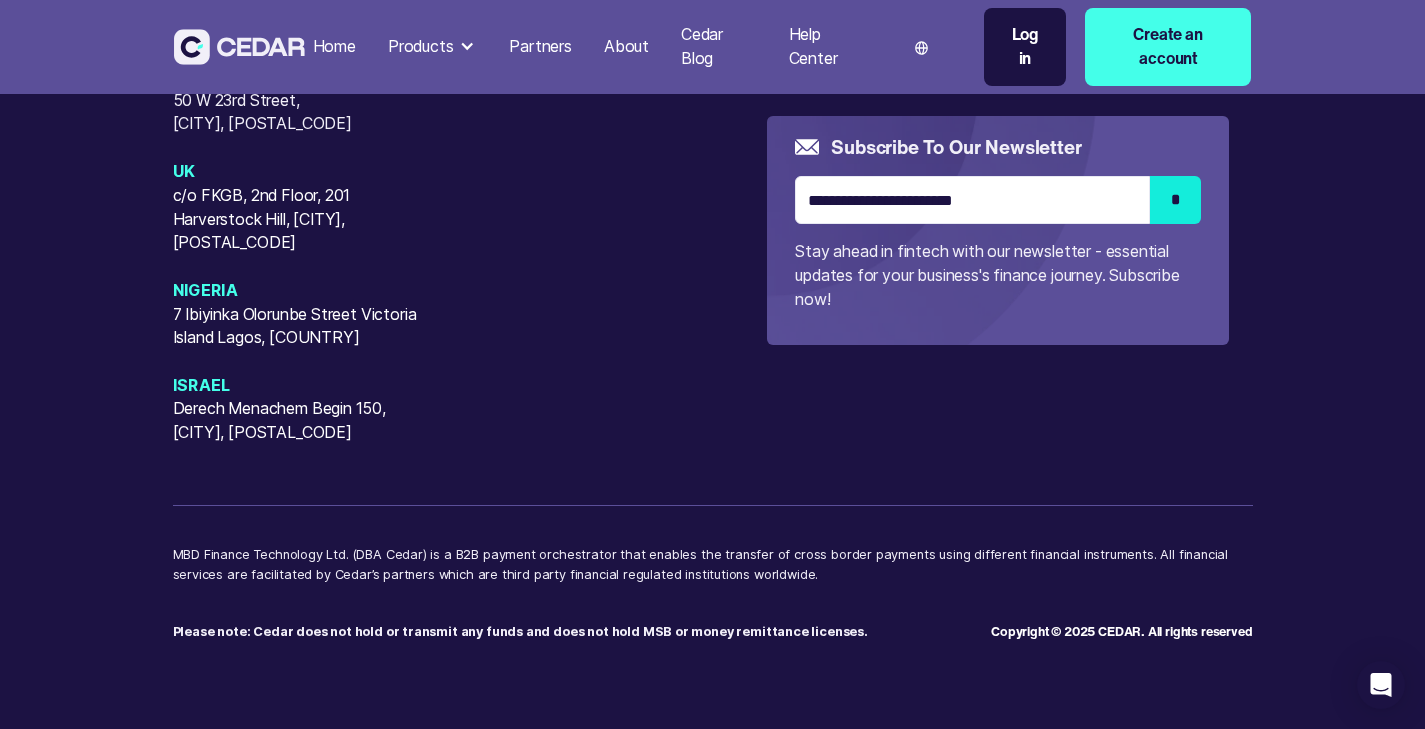 scroll, scrollTop: 6051, scrollLeft: 0, axis: vertical 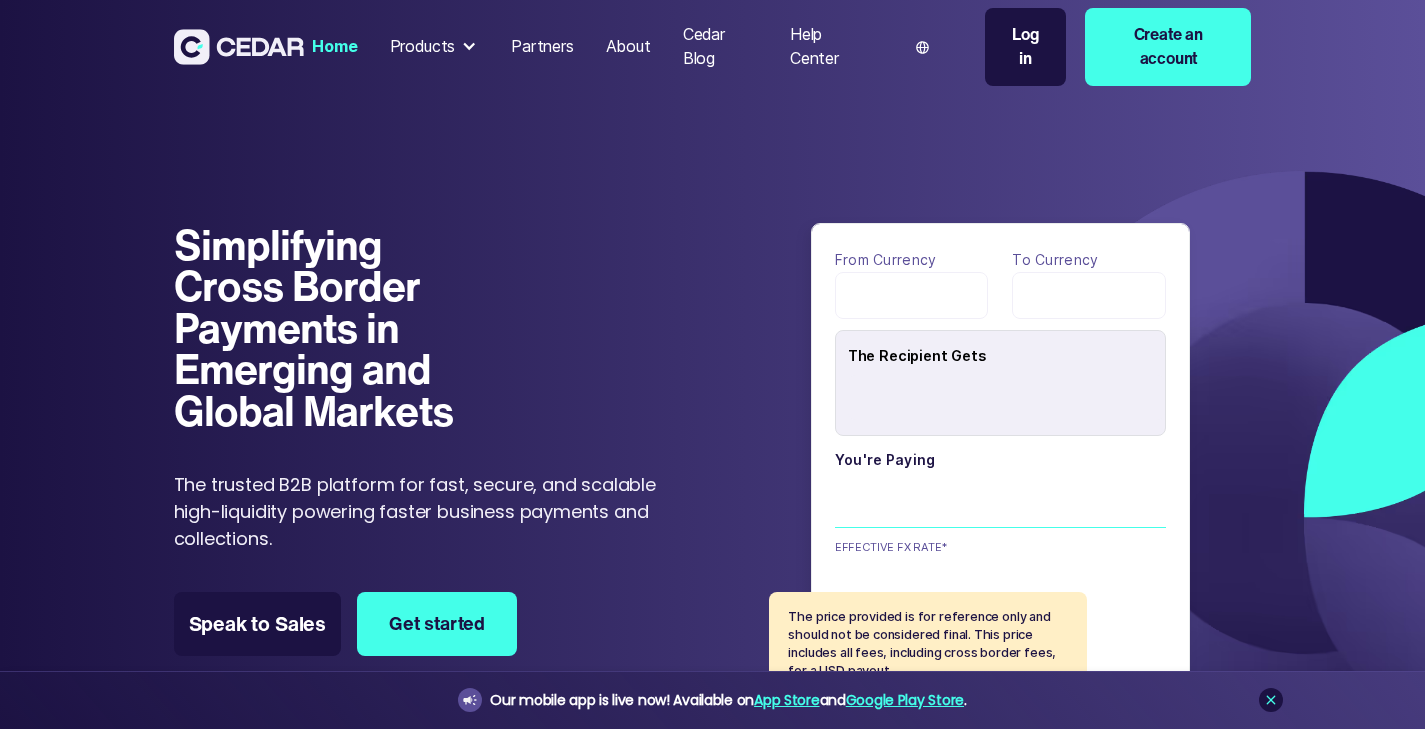 type on "******" 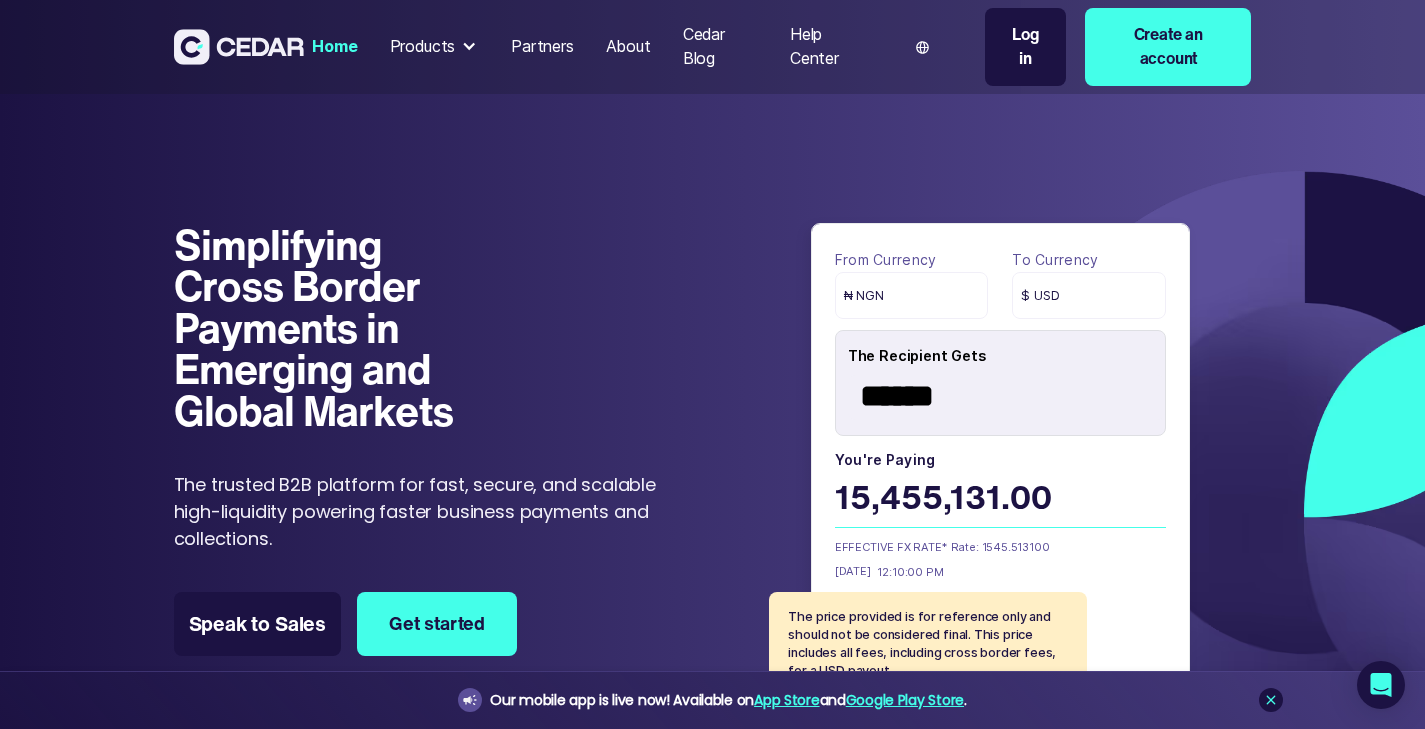 scroll, scrollTop: 190, scrollLeft: 0, axis: vertical 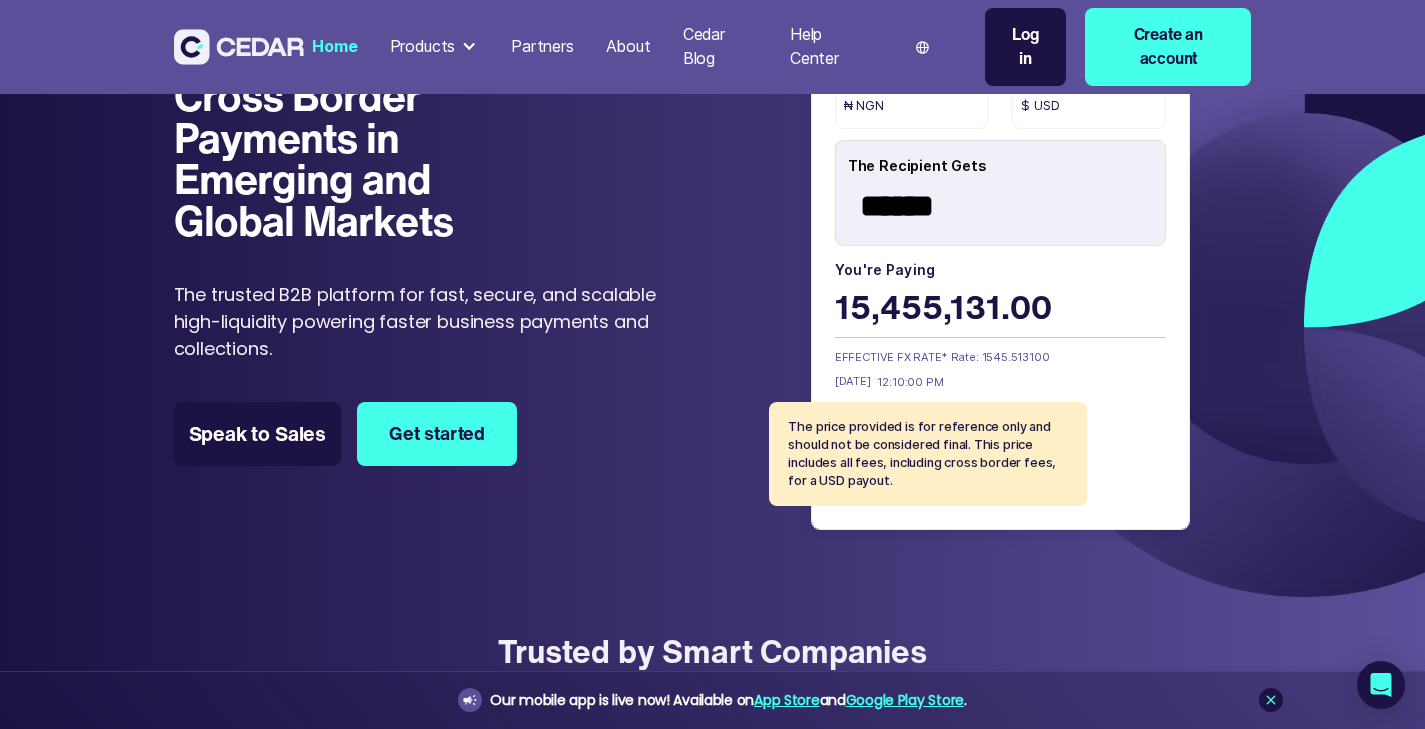 drag, startPoint x: 205, startPoint y: 402, endPoint x: 317, endPoint y: 363, distance: 118.595955 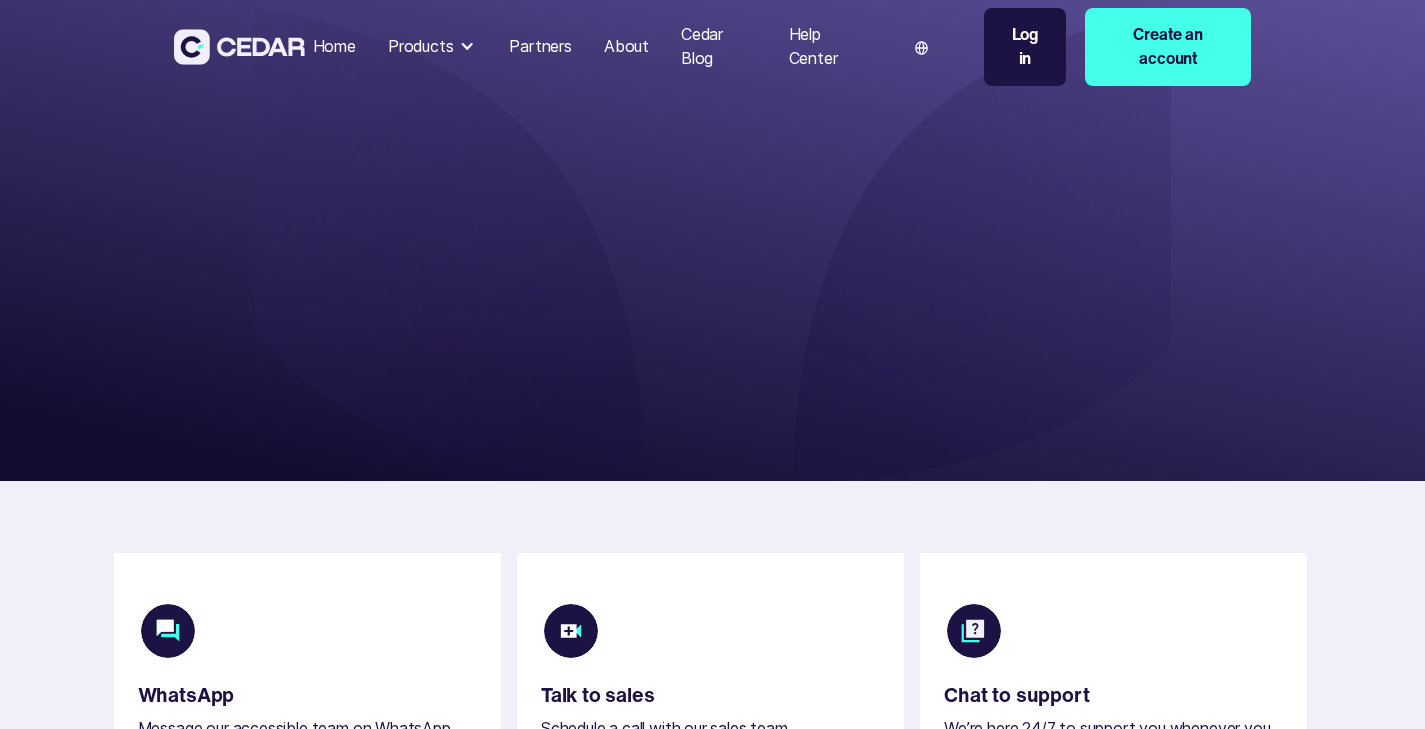 scroll, scrollTop: 0, scrollLeft: 0, axis: both 